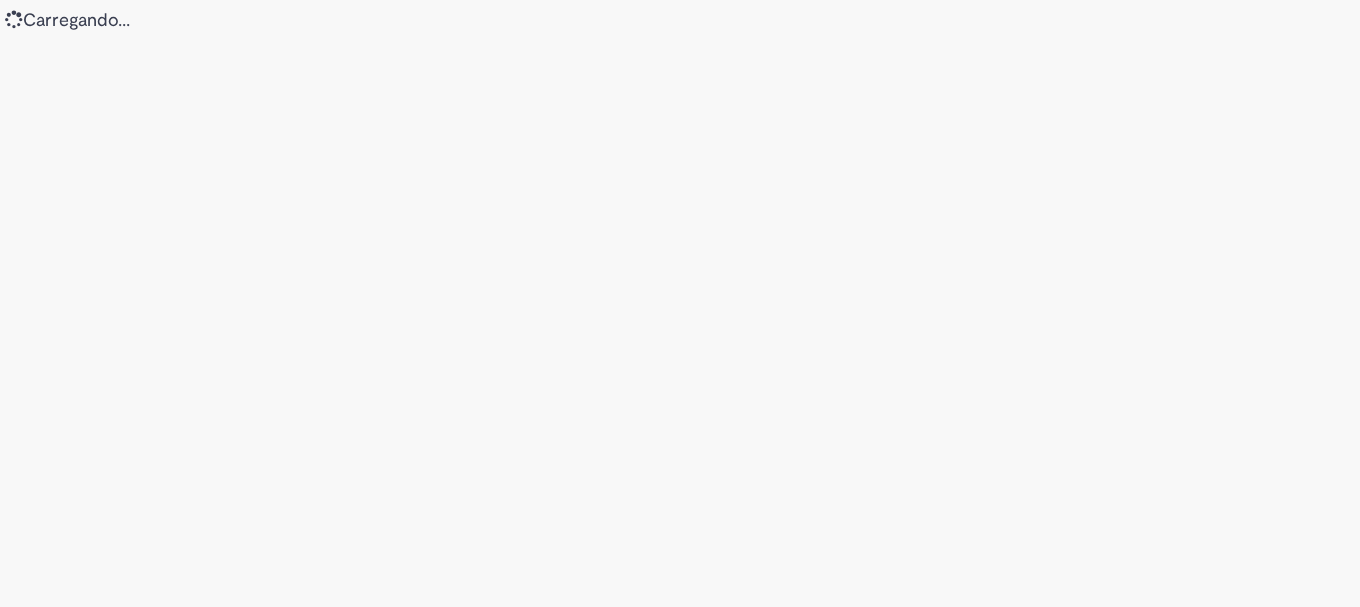 scroll, scrollTop: 0, scrollLeft: 0, axis: both 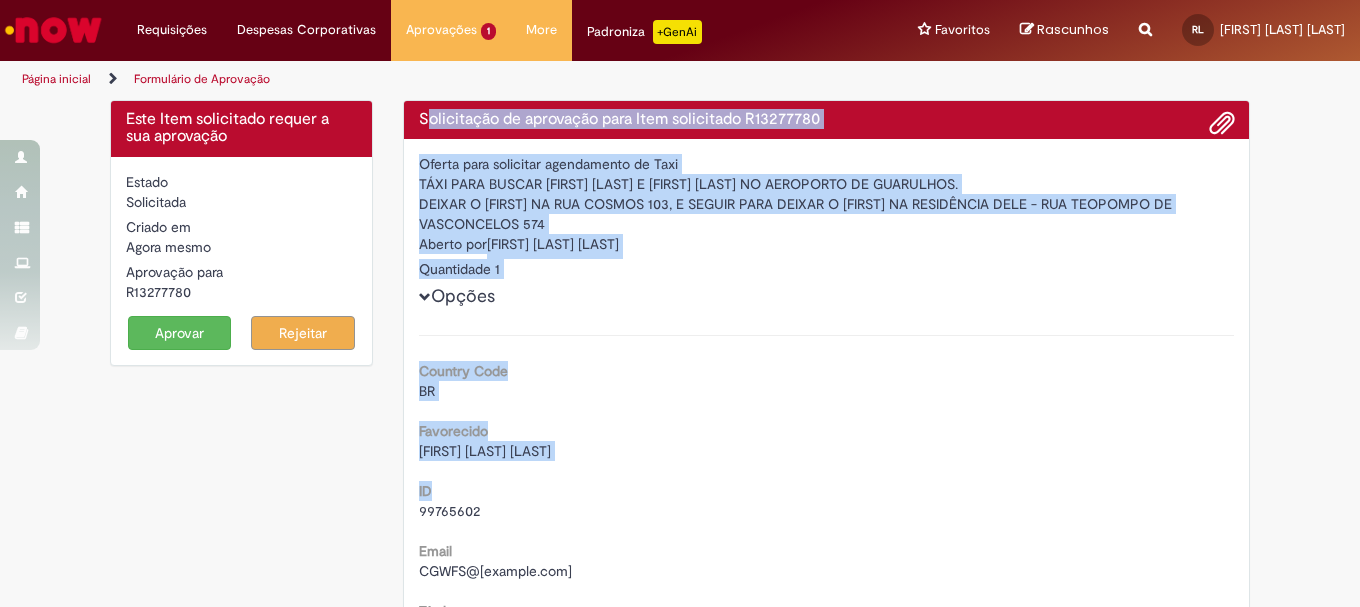 drag, startPoint x: 416, startPoint y: 115, endPoint x: 485, endPoint y: 481, distance: 372.44733 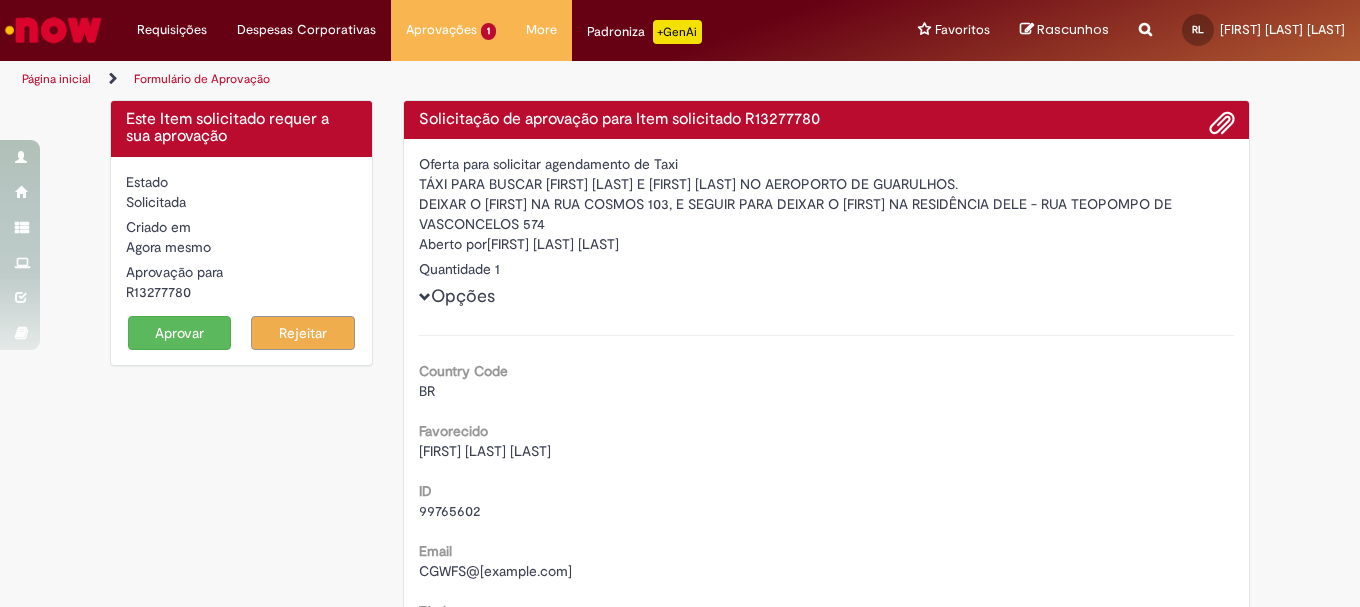 click on "Solicitação de aprovação para Item solicitado R13277780" at bounding box center [827, 120] 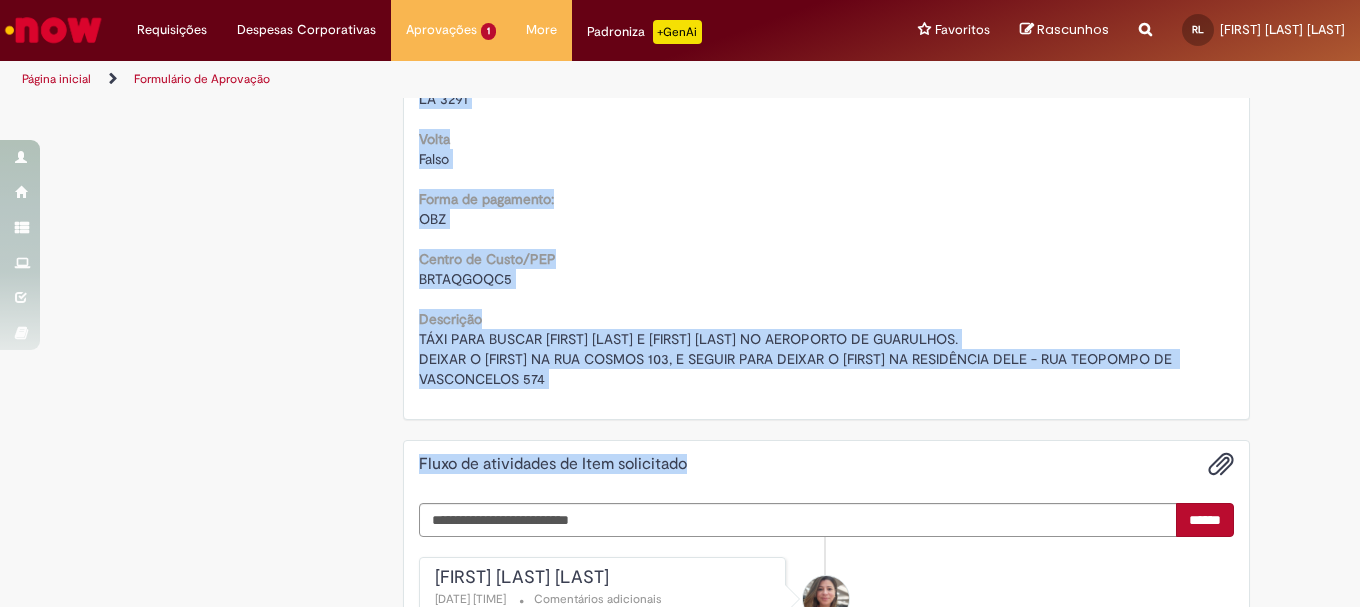 scroll, scrollTop: 1810, scrollLeft: 0, axis: vertical 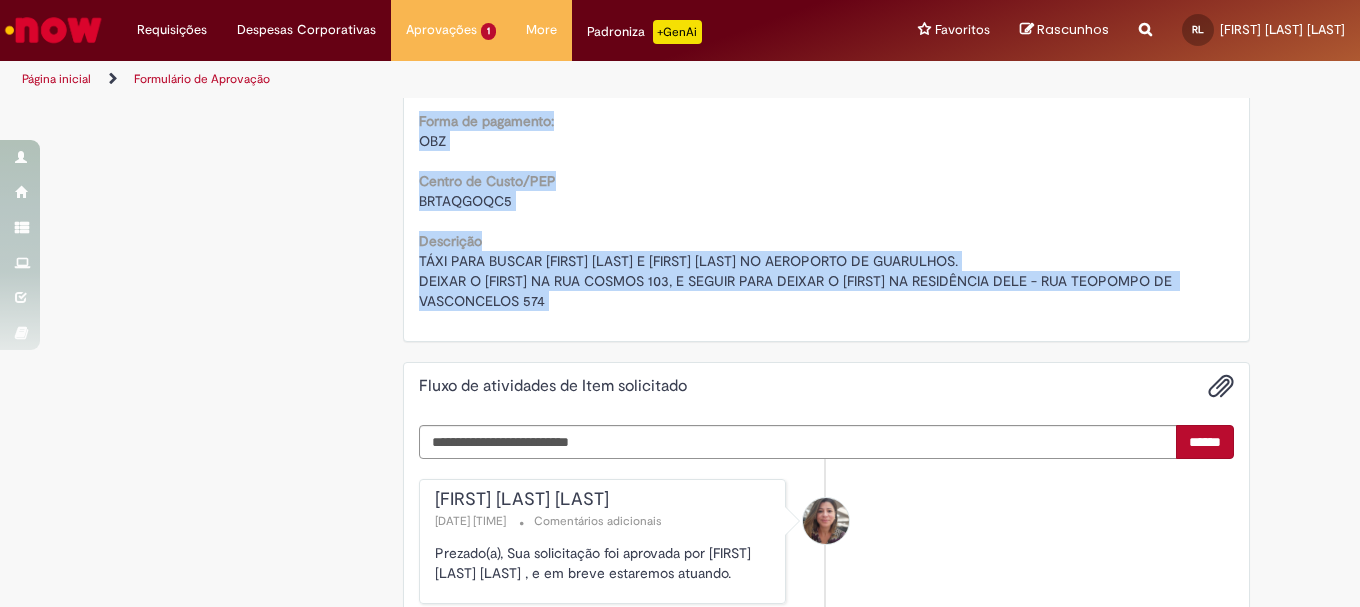 drag, startPoint x: 412, startPoint y: 118, endPoint x: 690, endPoint y: 303, distance: 333.92963 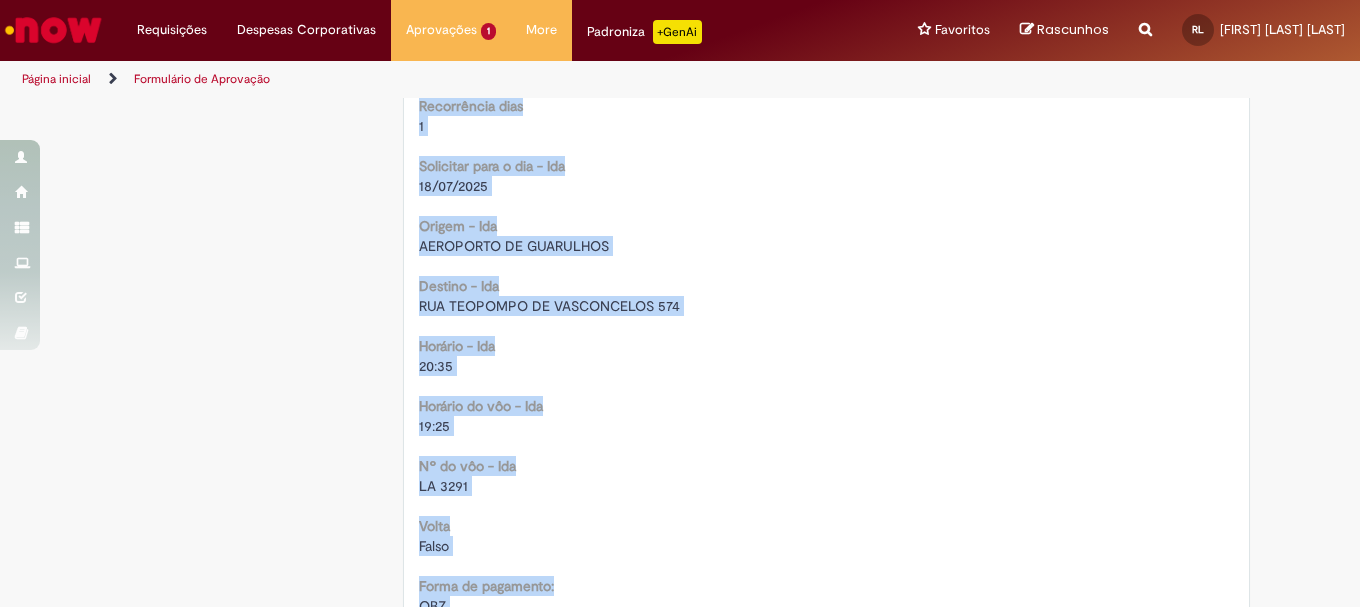 scroll, scrollTop: 1310, scrollLeft: 0, axis: vertical 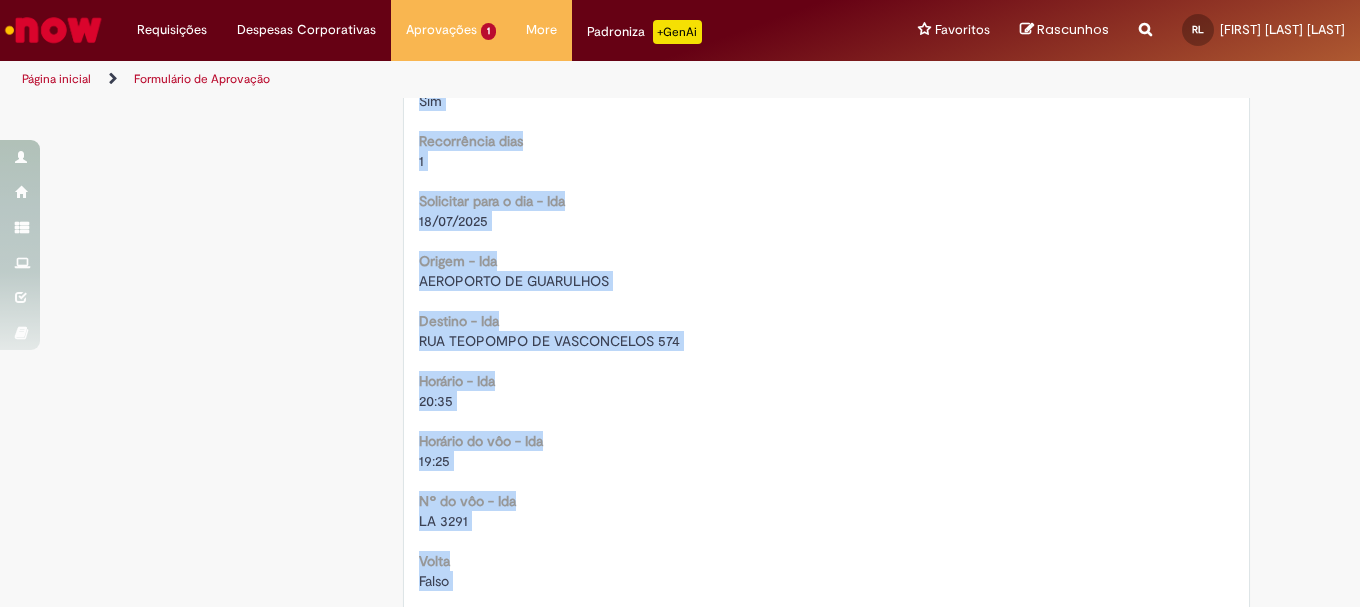 click on "Country Code
BR
Favorecido
[FIRST] [LAST] [LAST]
ID
99765602
Email
CGWFS@[example.com]
Título
Projects Specialist - ESPECIALISTA DE PROJETOS FABRIL III
Departamento
ENG. CENTER PROJECTS I
Telefone de Contato
([PHONE])
Local
Cervejaria do Vale
Código da Unidade
BR16
Contact Type
portal_now
Portal origem
ambevnow
Unidade pagadora
Faturamento Ceng
Selecione o Local
São José dos Campos e Região
Detalhamento da solicitação que será realizada:
Tipo de Veículo
Carro" at bounding box center (827, -82) 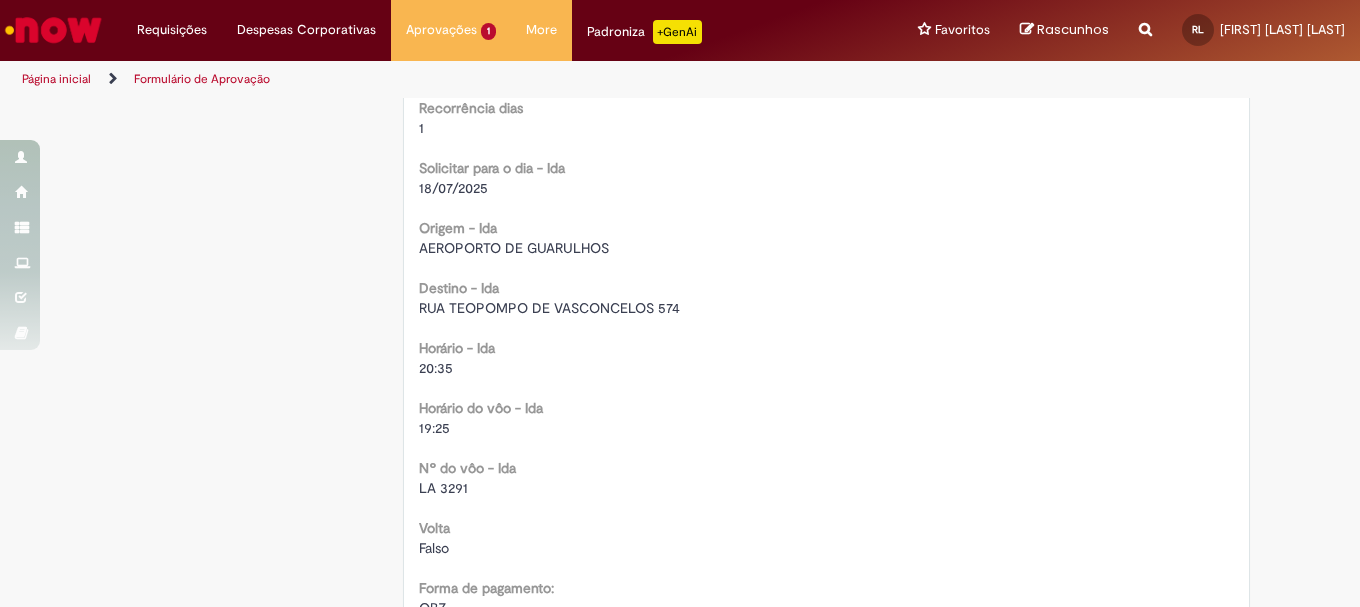 scroll, scrollTop: 1710, scrollLeft: 0, axis: vertical 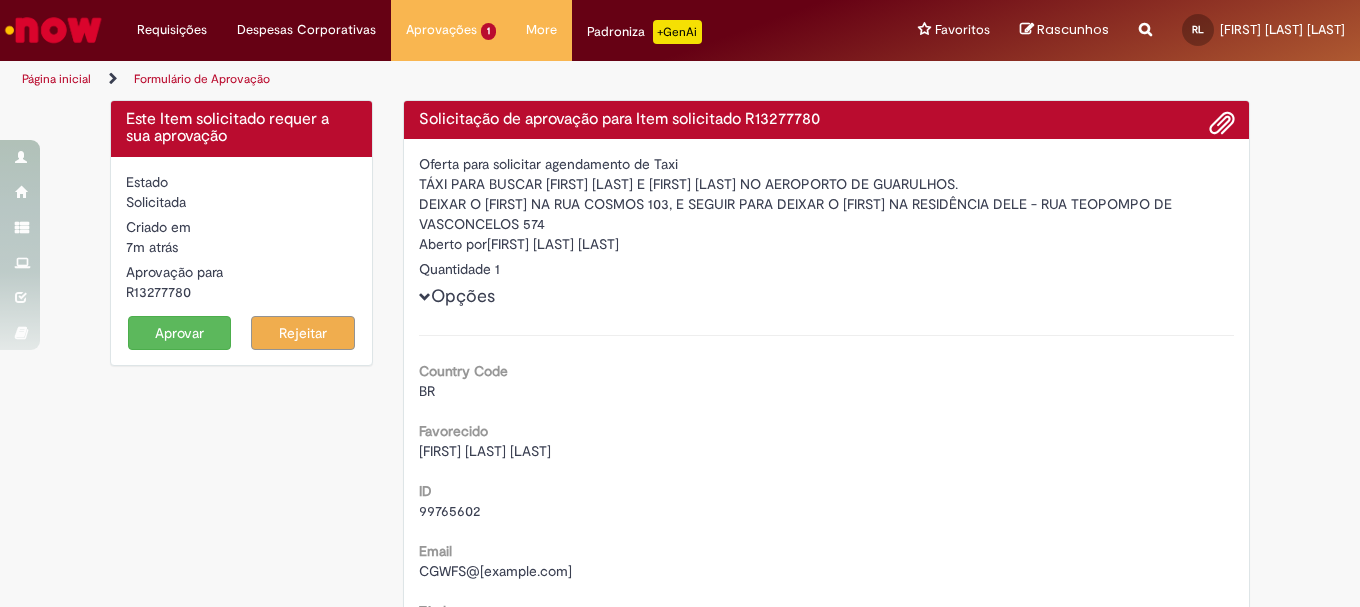 click on "Aberto por  [FIRST] [LAST] [LAST]" at bounding box center (827, 246) 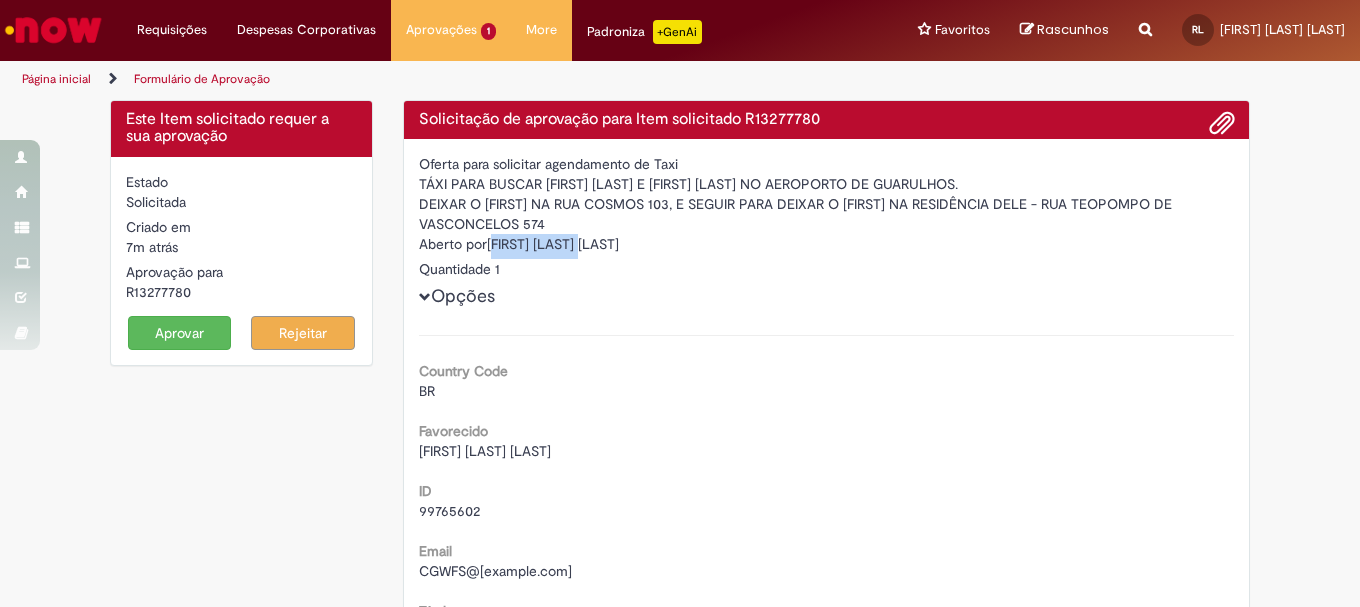 drag, startPoint x: 507, startPoint y: 248, endPoint x: 531, endPoint y: 247, distance: 24.020824 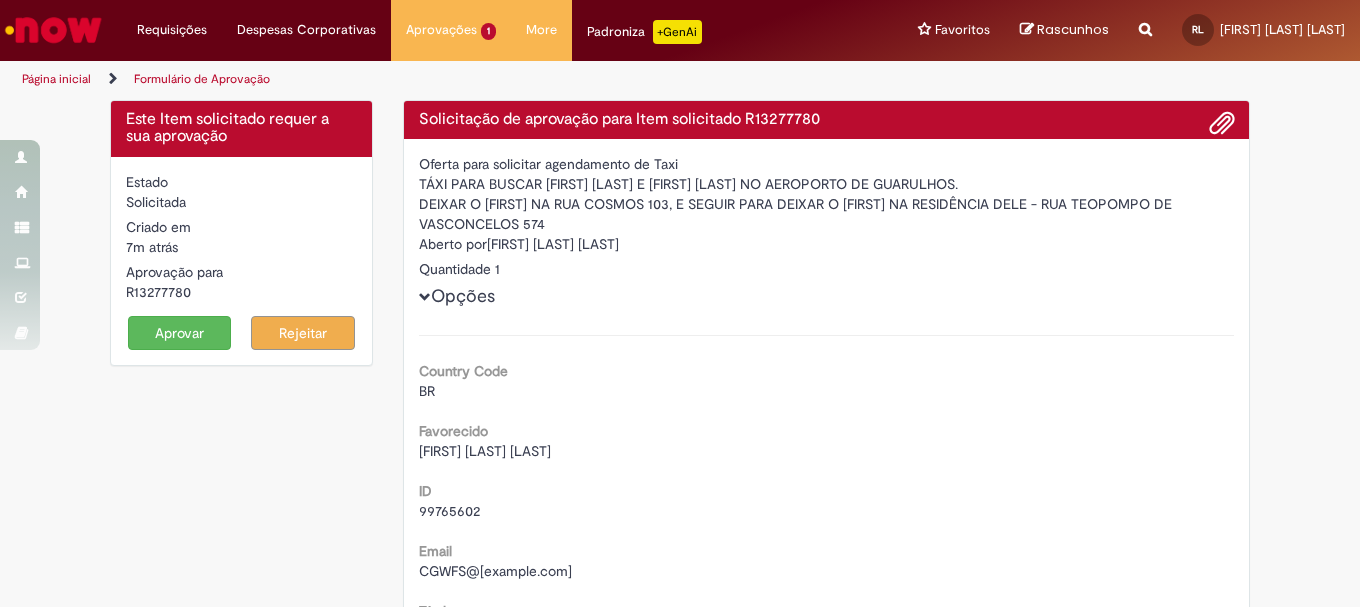 click on "TÁXI PARA BUSCAR [FIRST] [LAST] E [FIRST] [LAST] NO AEROPORTO DE GUARULHOS." at bounding box center (827, 184) 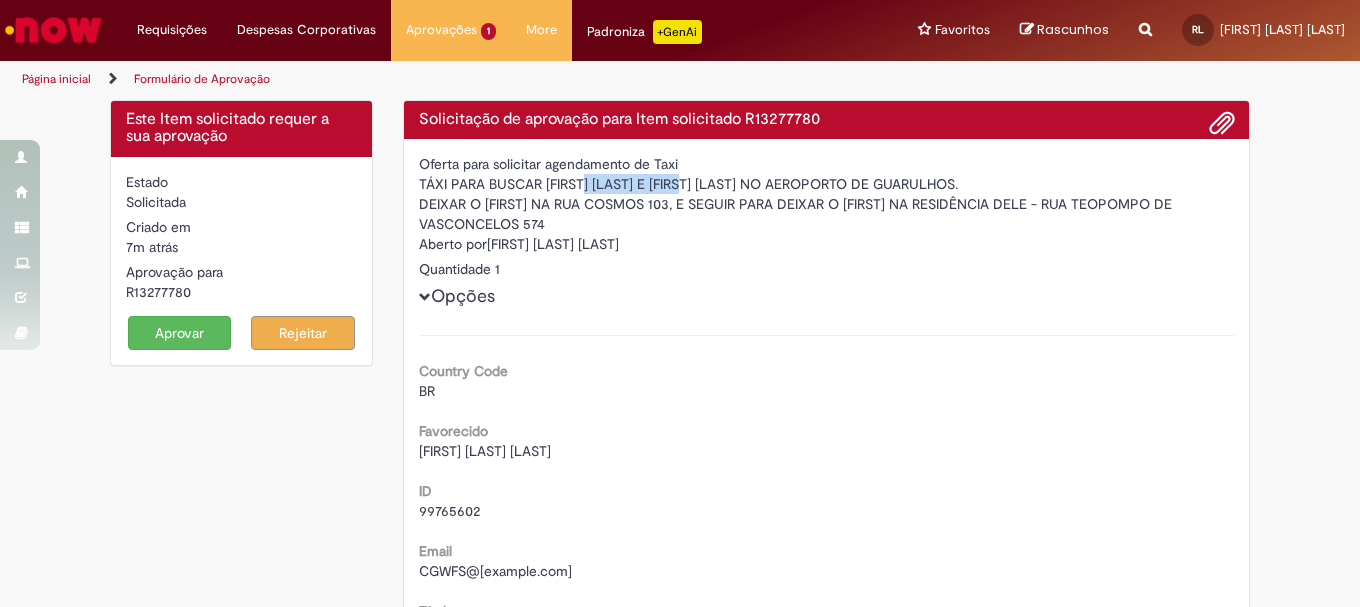 drag, startPoint x: 557, startPoint y: 178, endPoint x: 614, endPoint y: 178, distance: 57 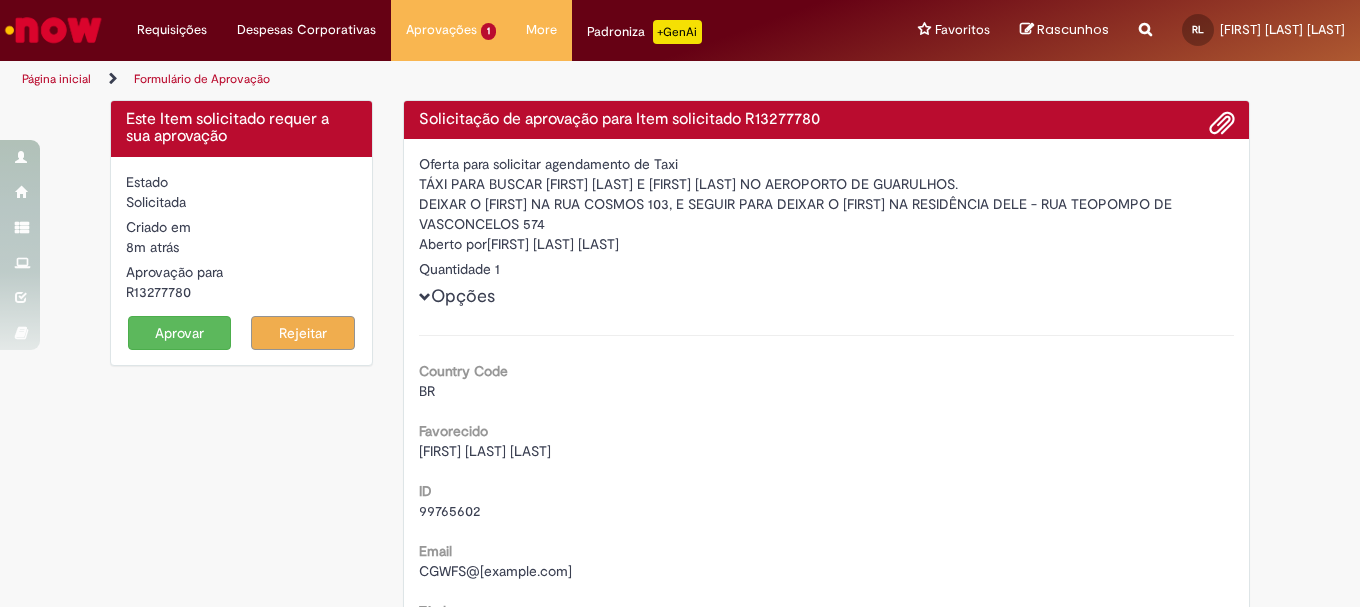 click on "Solicitação de aprovação para Item solicitado R13277780" at bounding box center [827, 120] 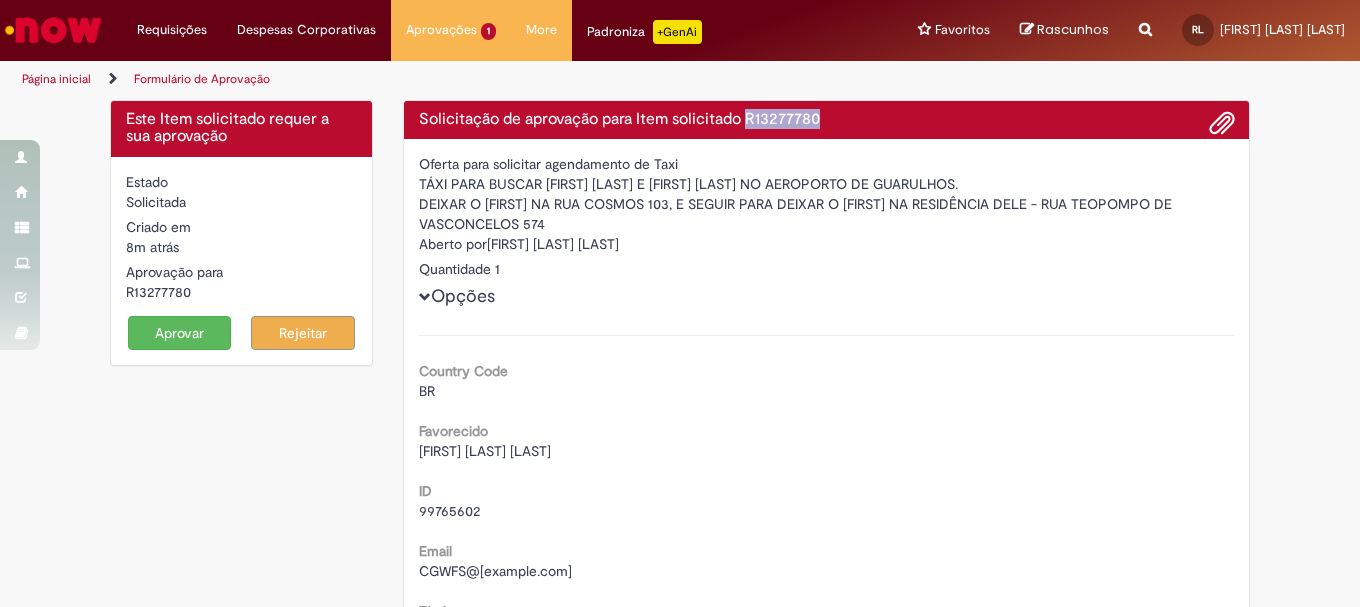 click on "Solicitação de aprovação para Item solicitado R13277780" at bounding box center [827, 120] 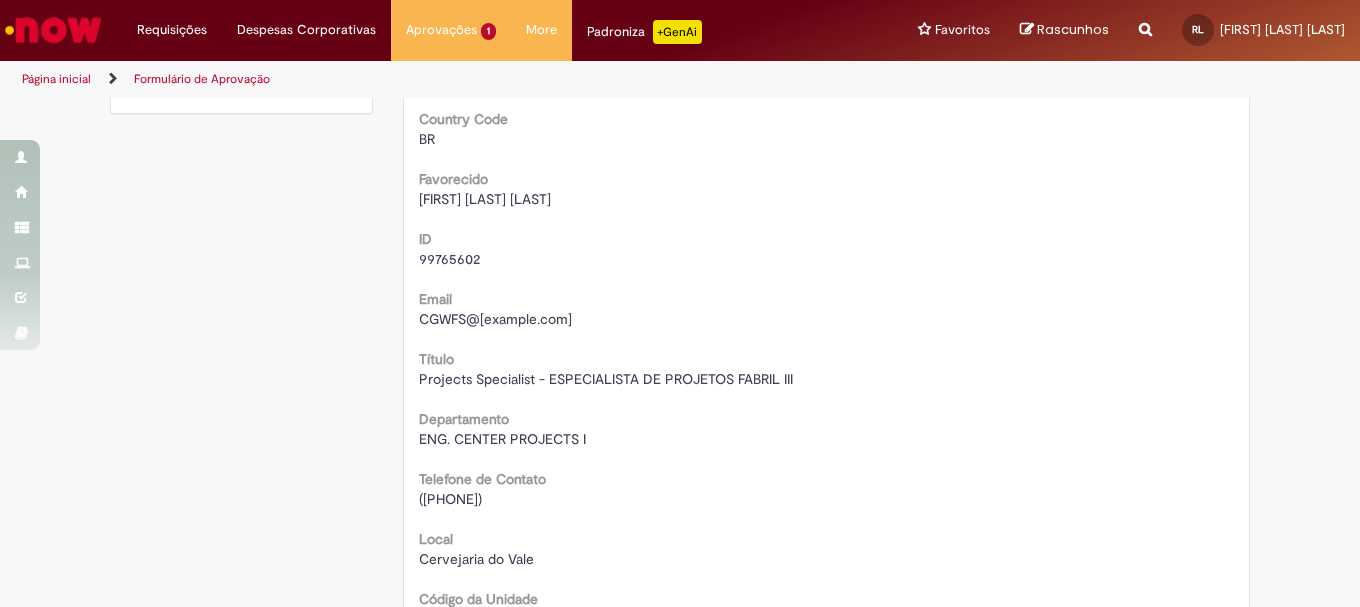 scroll, scrollTop: 300, scrollLeft: 0, axis: vertical 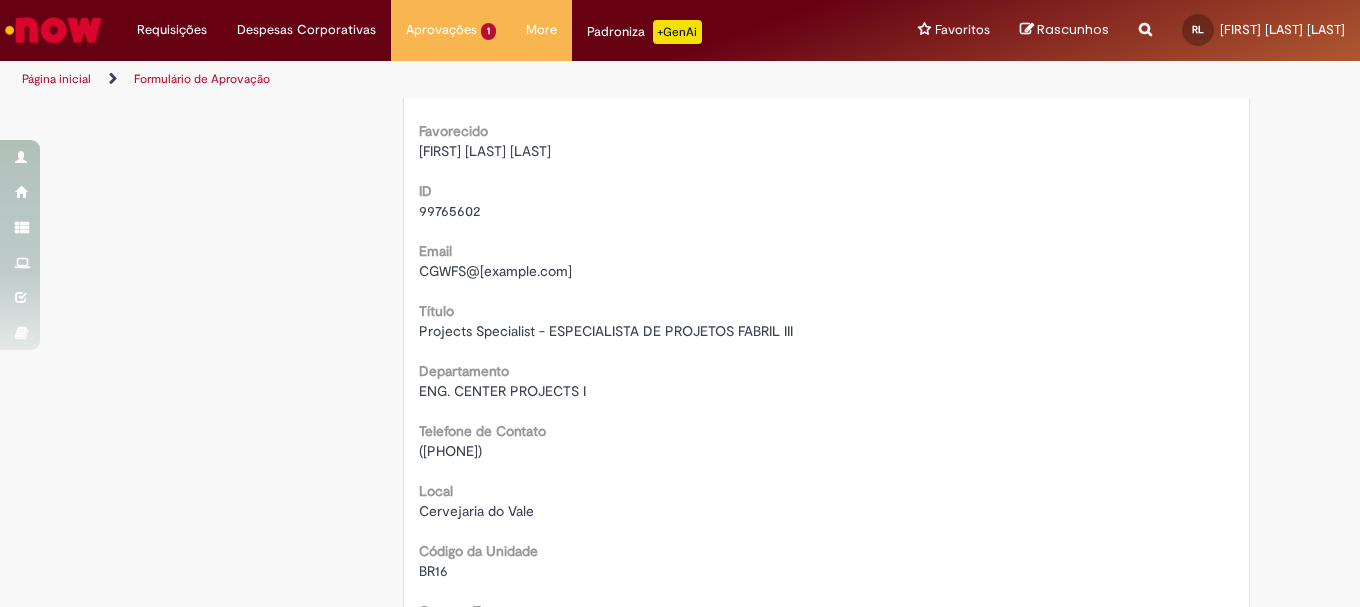click on "ENG. CENTER PROJECTS I" at bounding box center [502, 391] 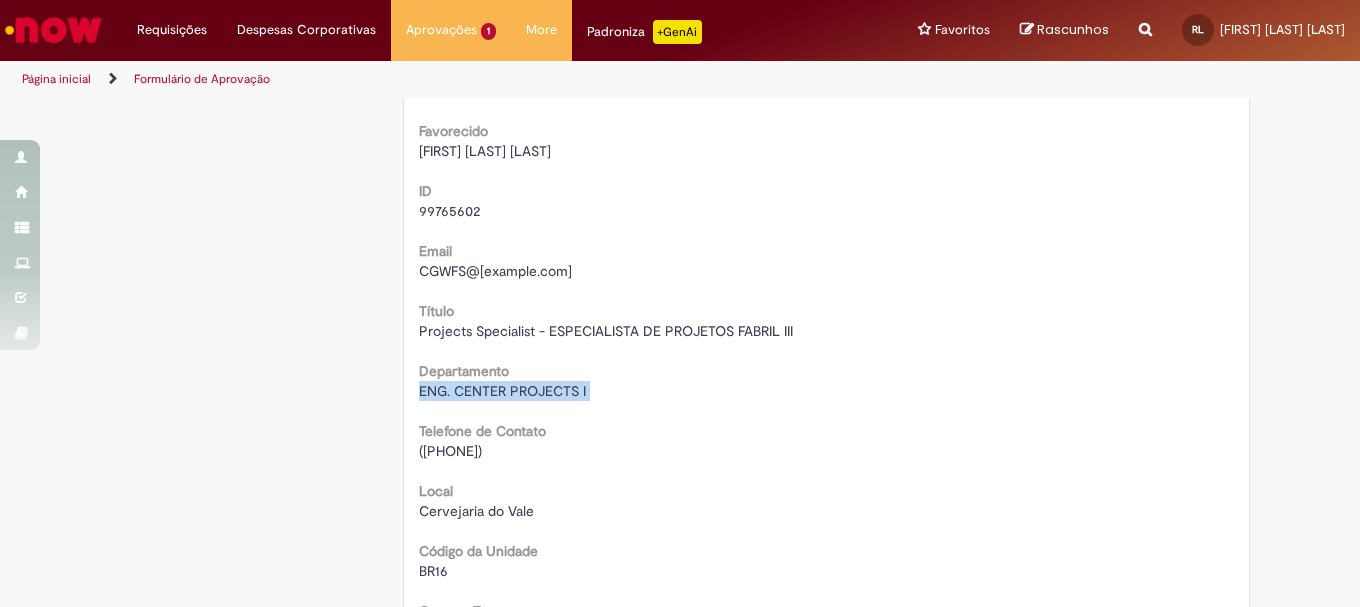 drag, startPoint x: 414, startPoint y: 394, endPoint x: 589, endPoint y: 388, distance: 175.10283 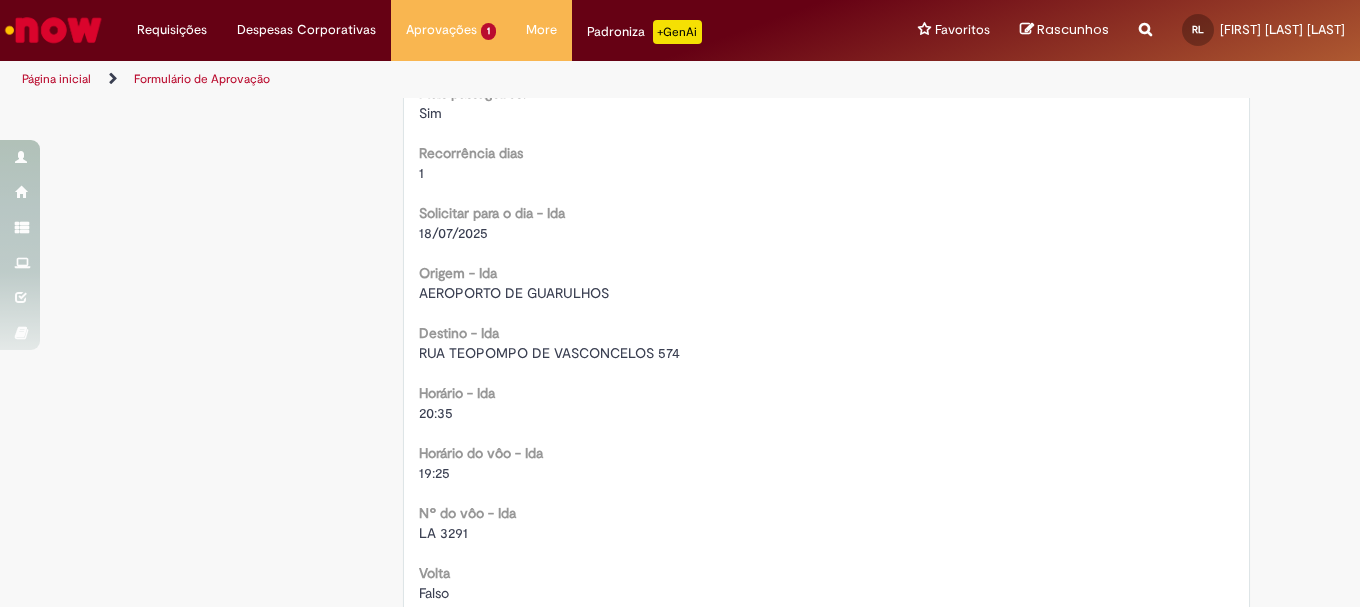 scroll, scrollTop: 1300, scrollLeft: 0, axis: vertical 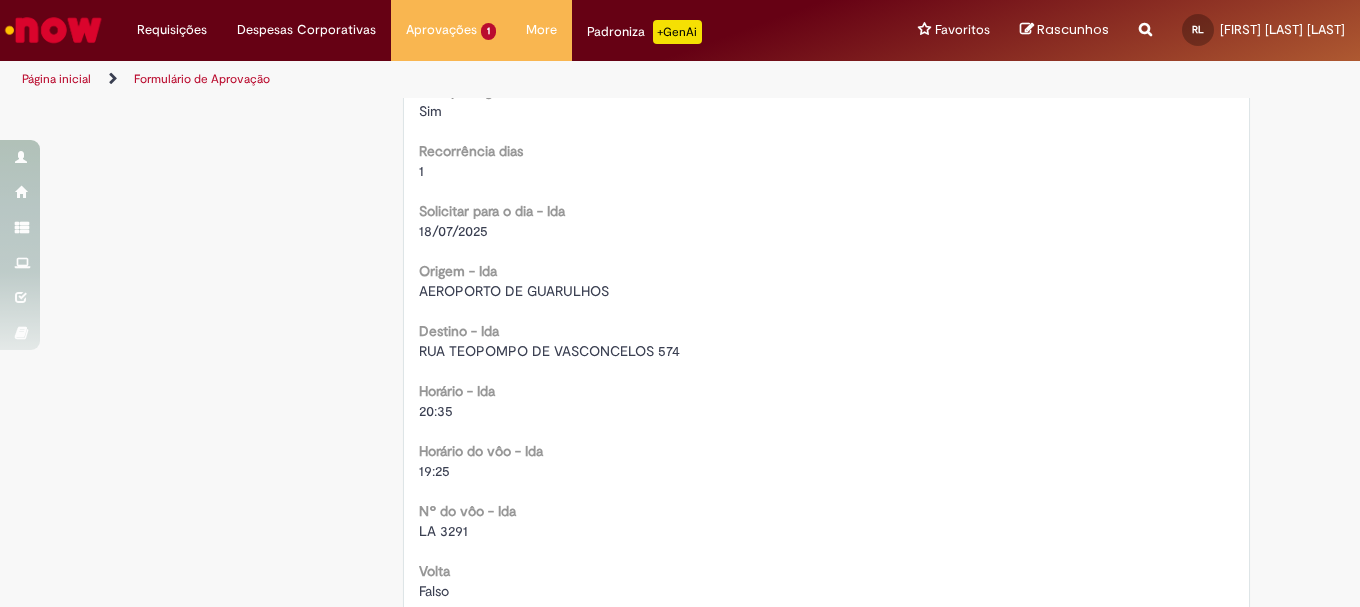 click on "LA 3291" at bounding box center (443, 531) 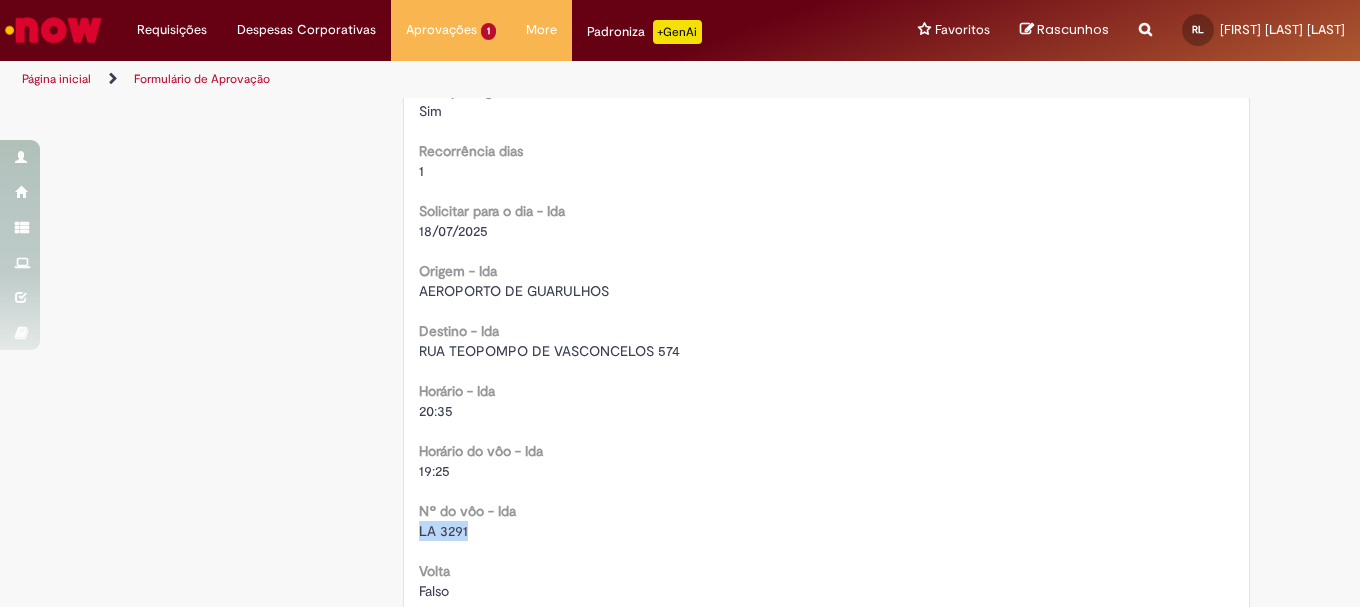 drag, startPoint x: 422, startPoint y: 532, endPoint x: 448, endPoint y: 532, distance: 26 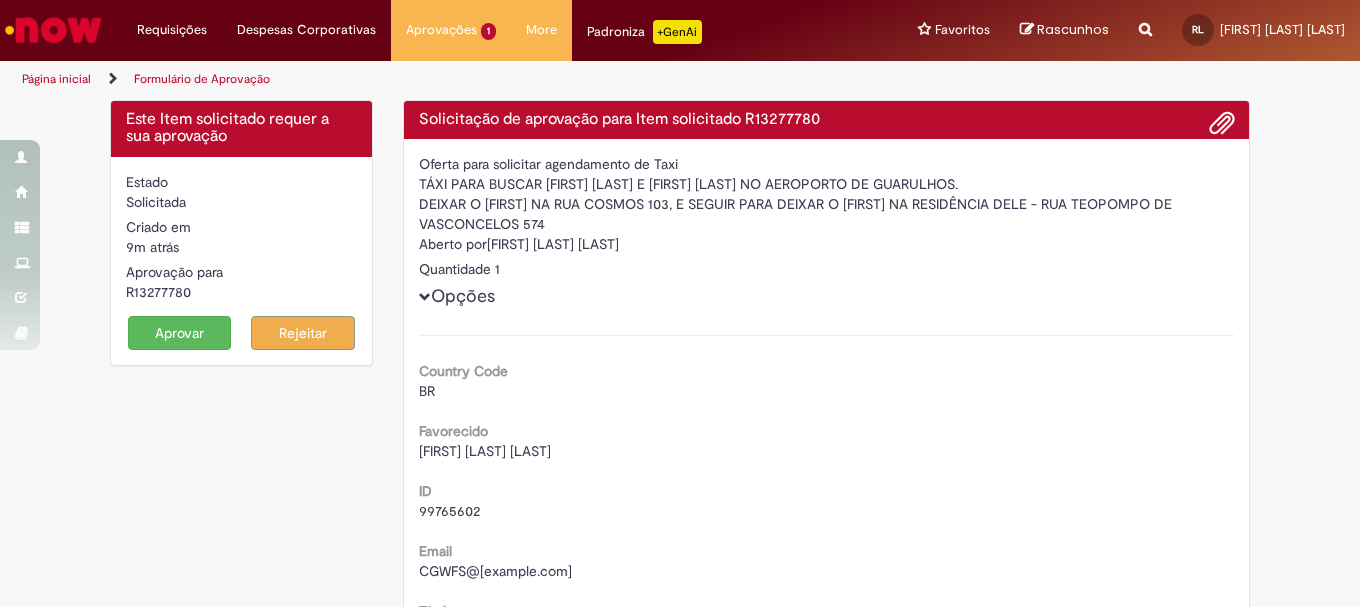 click on "Aberto por  [FIRST] [LAST] [LAST]" at bounding box center (827, 246) 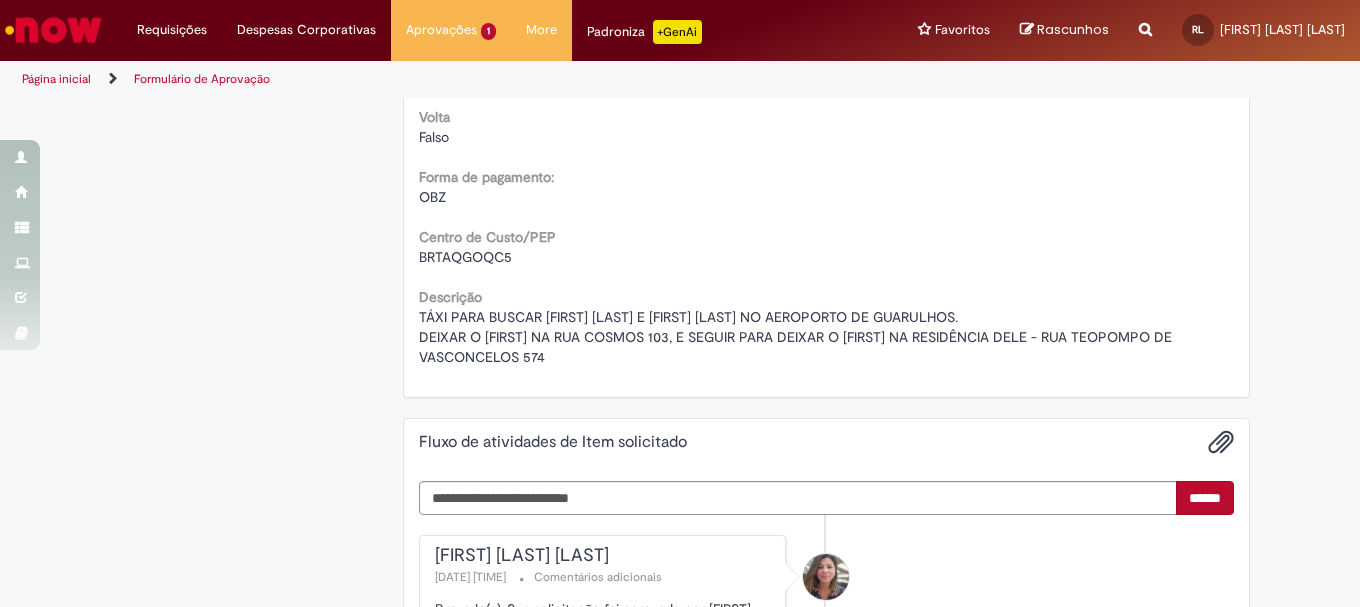 scroll, scrollTop: 1800, scrollLeft: 0, axis: vertical 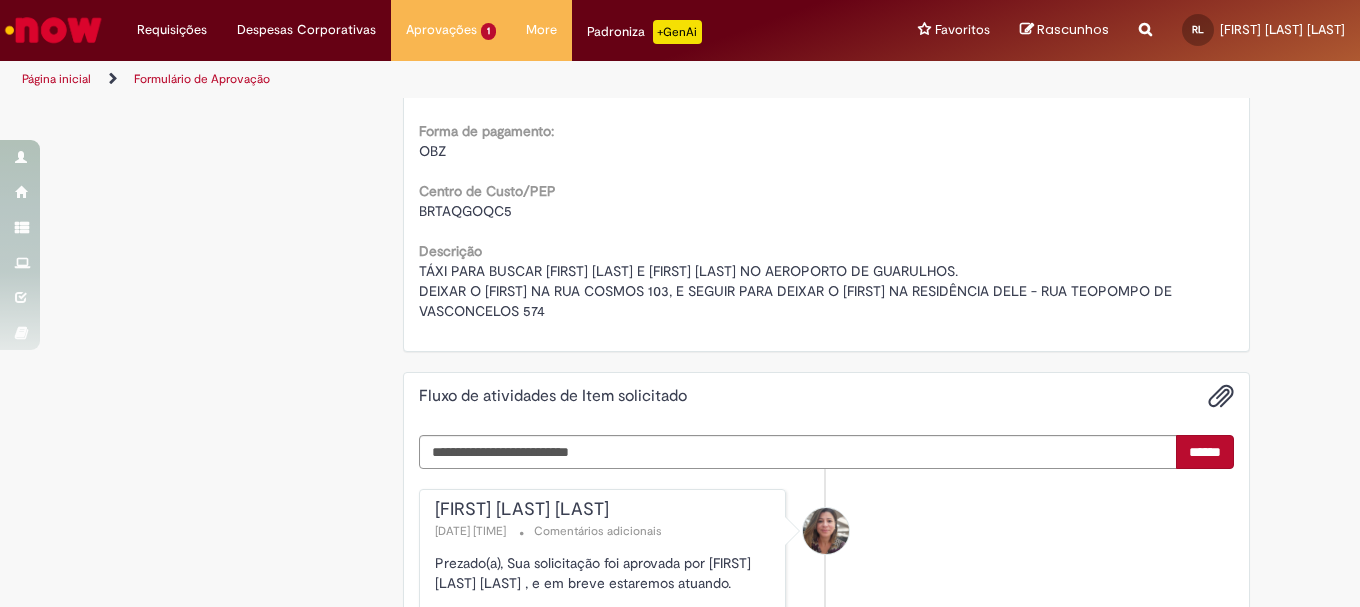 click on "BRTAQGOQC5" at bounding box center [465, 211] 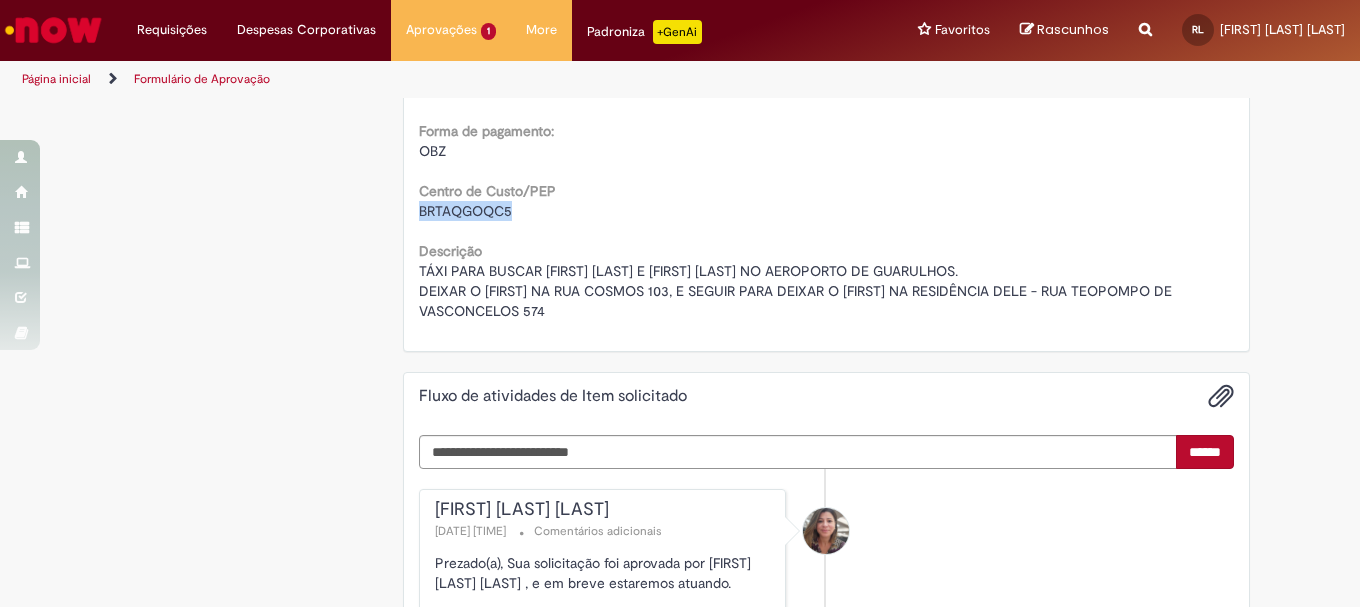 click on "BRTAQGOQC5" at bounding box center (465, 211) 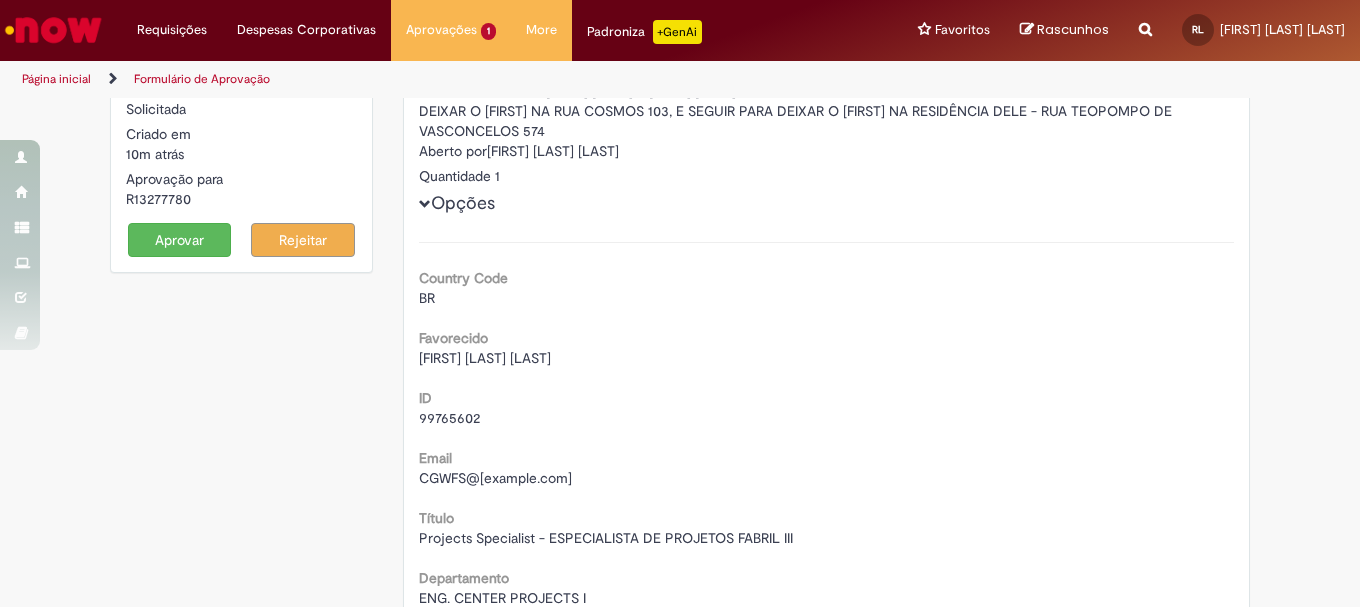 scroll, scrollTop: 0, scrollLeft: 0, axis: both 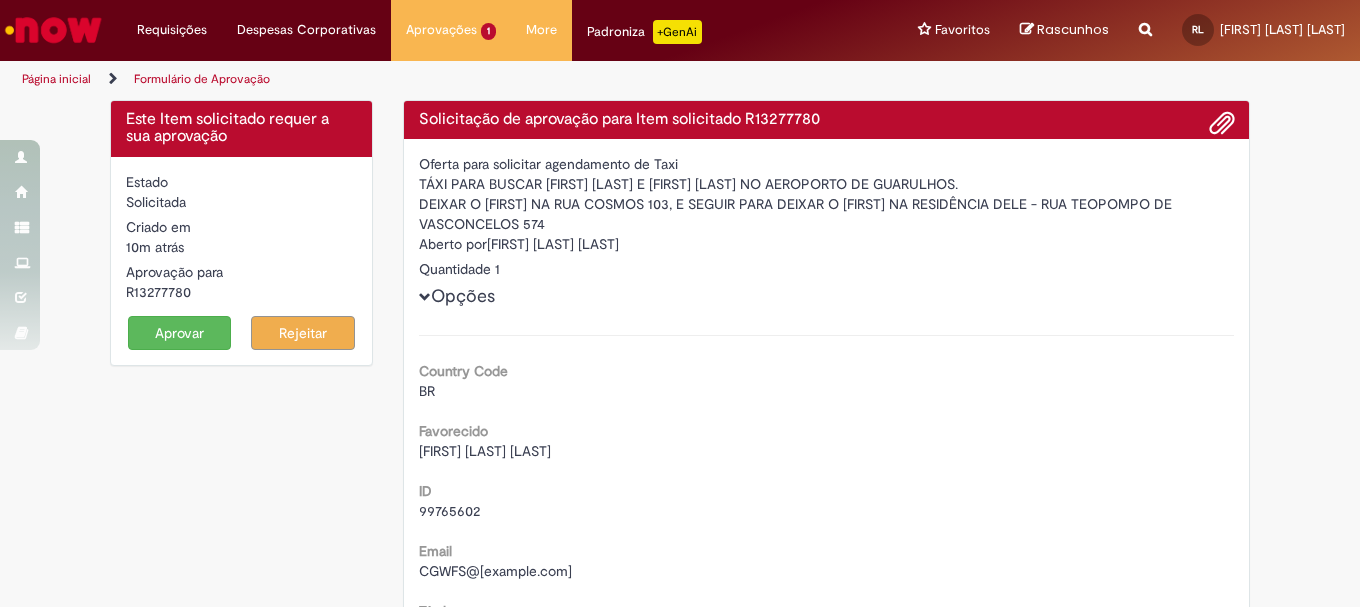 click on "Aberto por  [FIRST] [LAST] [LAST]" at bounding box center [827, 246] 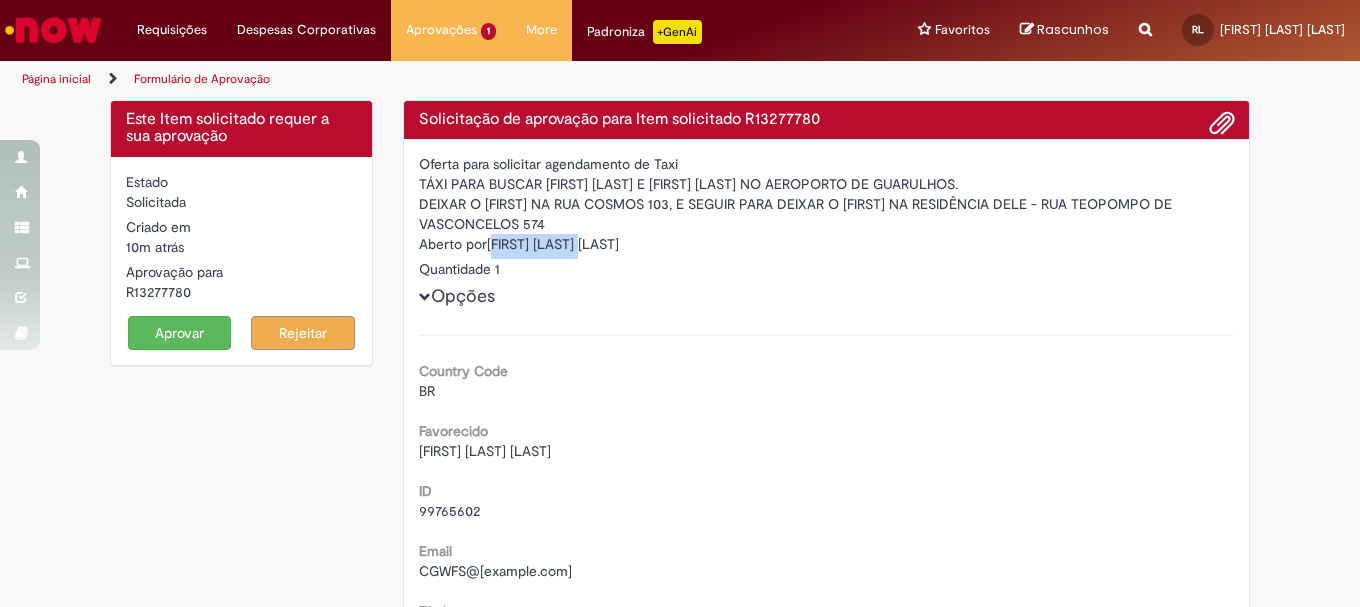 drag, startPoint x: 518, startPoint y: 248, endPoint x: 541, endPoint y: 243, distance: 23.537205 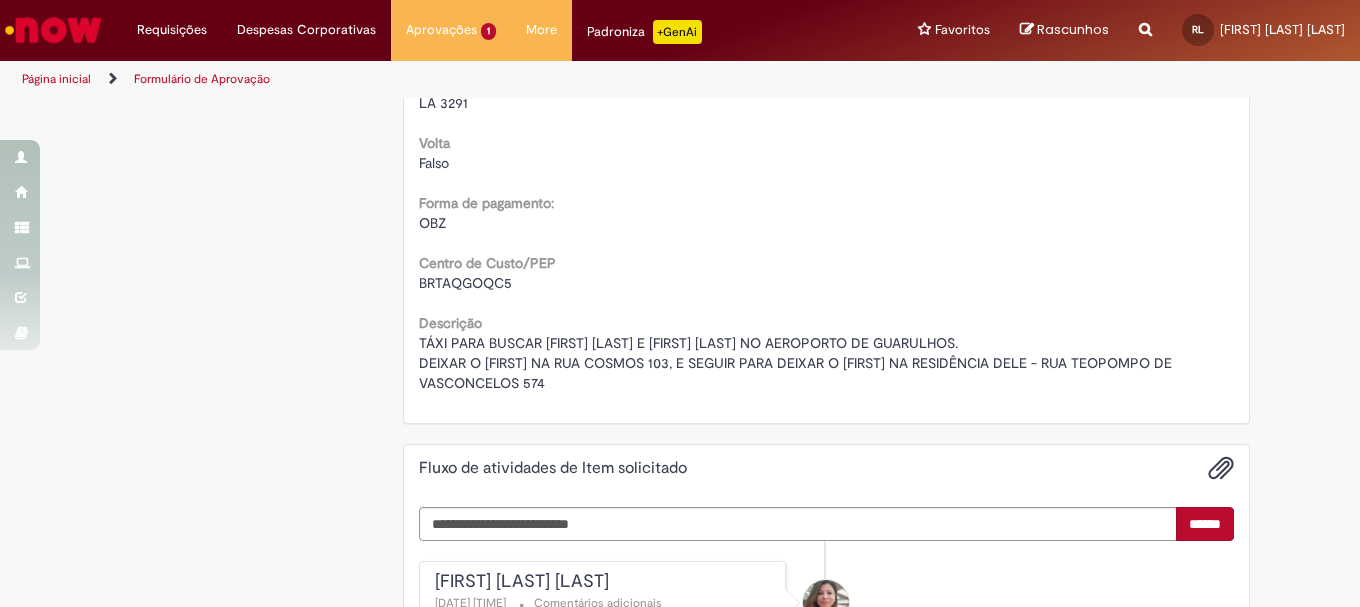 scroll, scrollTop: 1700, scrollLeft: 0, axis: vertical 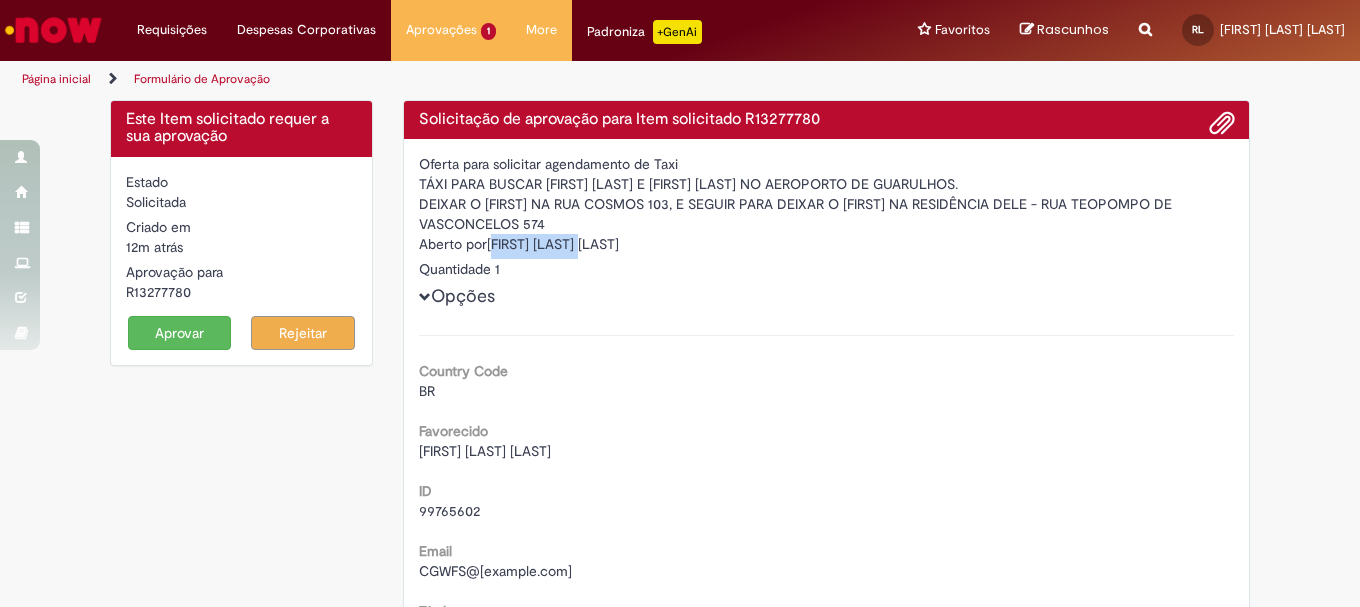 drag, startPoint x: 558, startPoint y: 414, endPoint x: 414, endPoint y: 121, distance: 326.47357 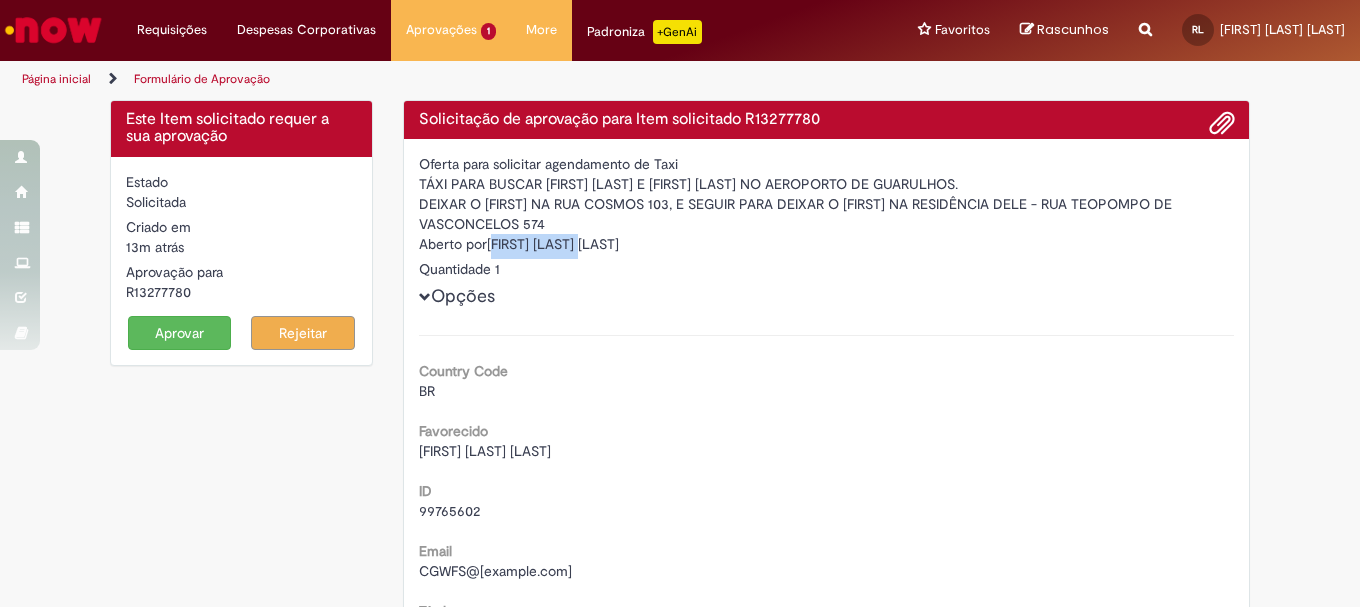click on "Aprovar" at bounding box center (180, 333) 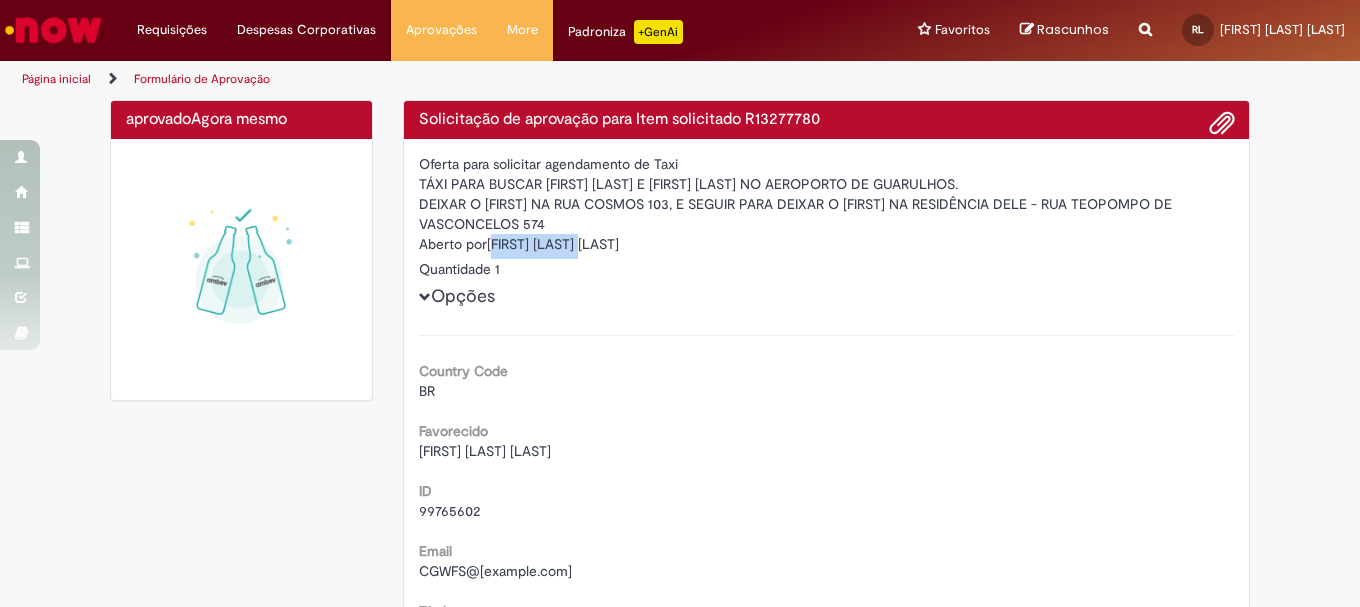 click on "Quantidade 1" at bounding box center (827, 269) 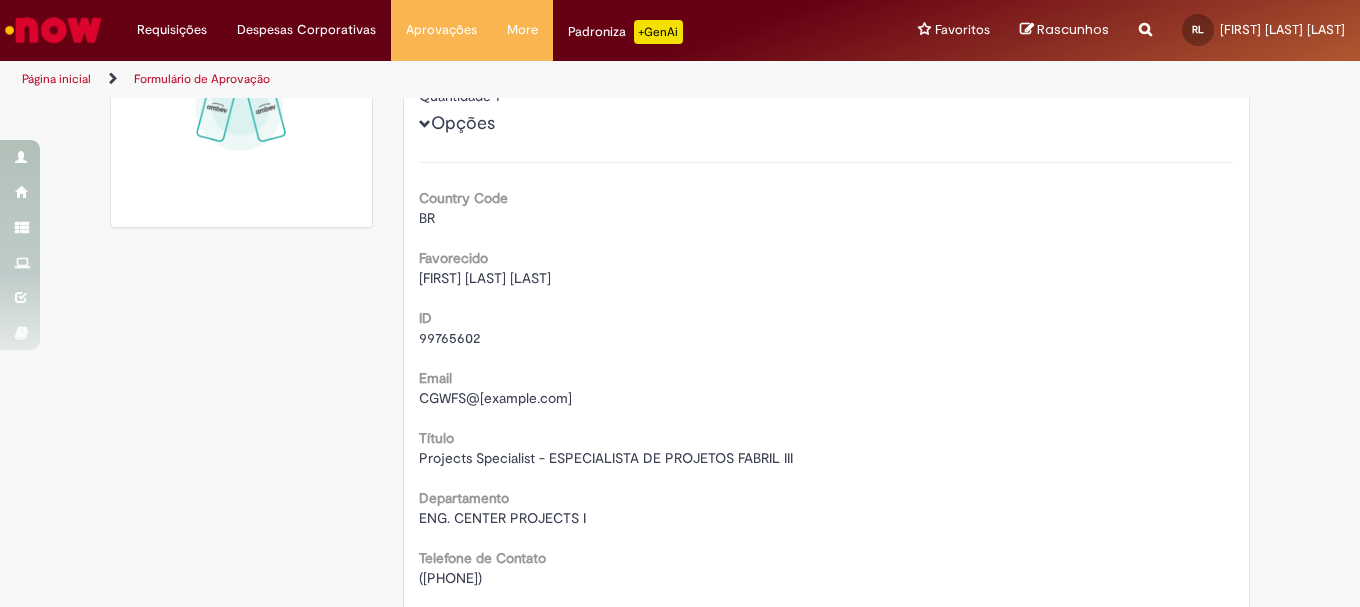 scroll, scrollTop: 300, scrollLeft: 0, axis: vertical 